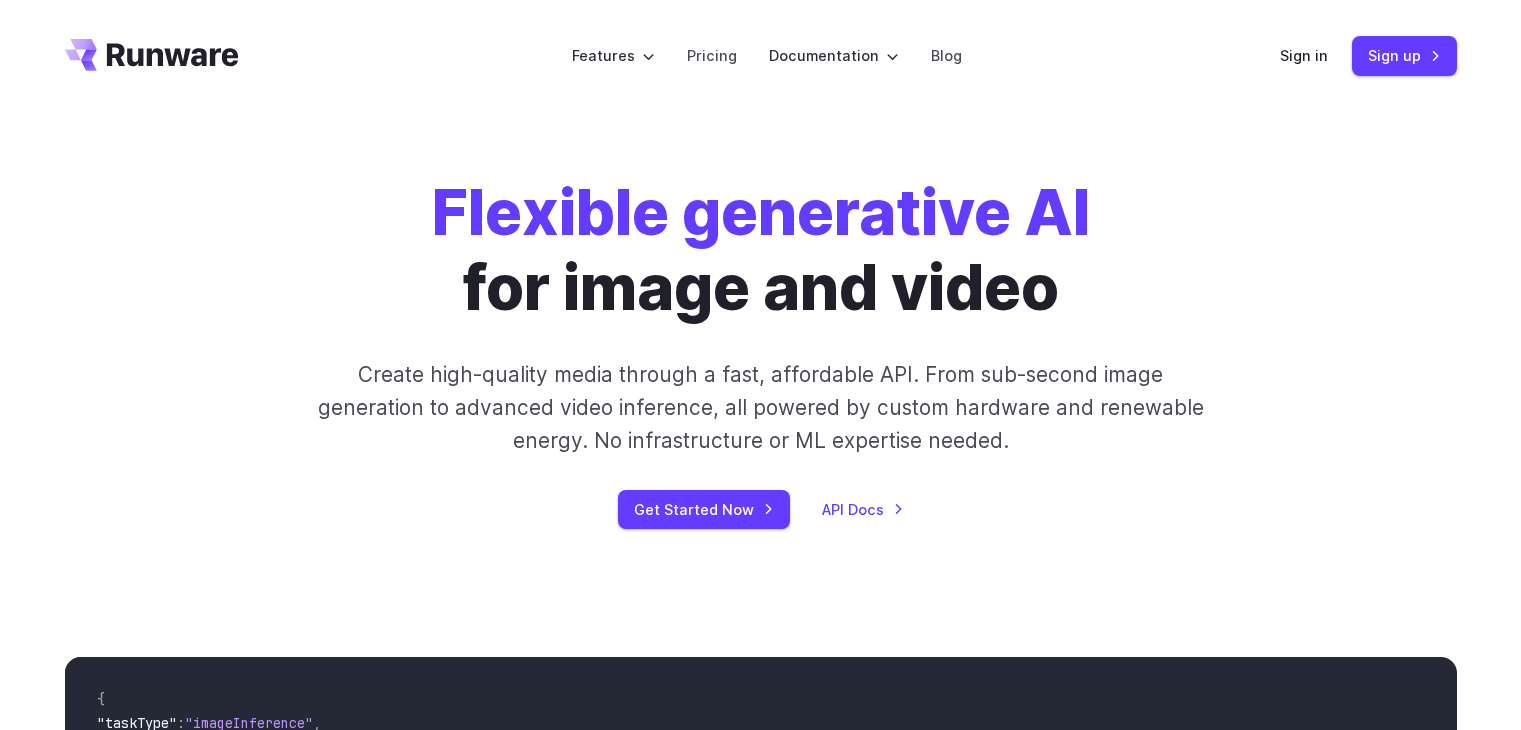 scroll, scrollTop: 0, scrollLeft: 0, axis: both 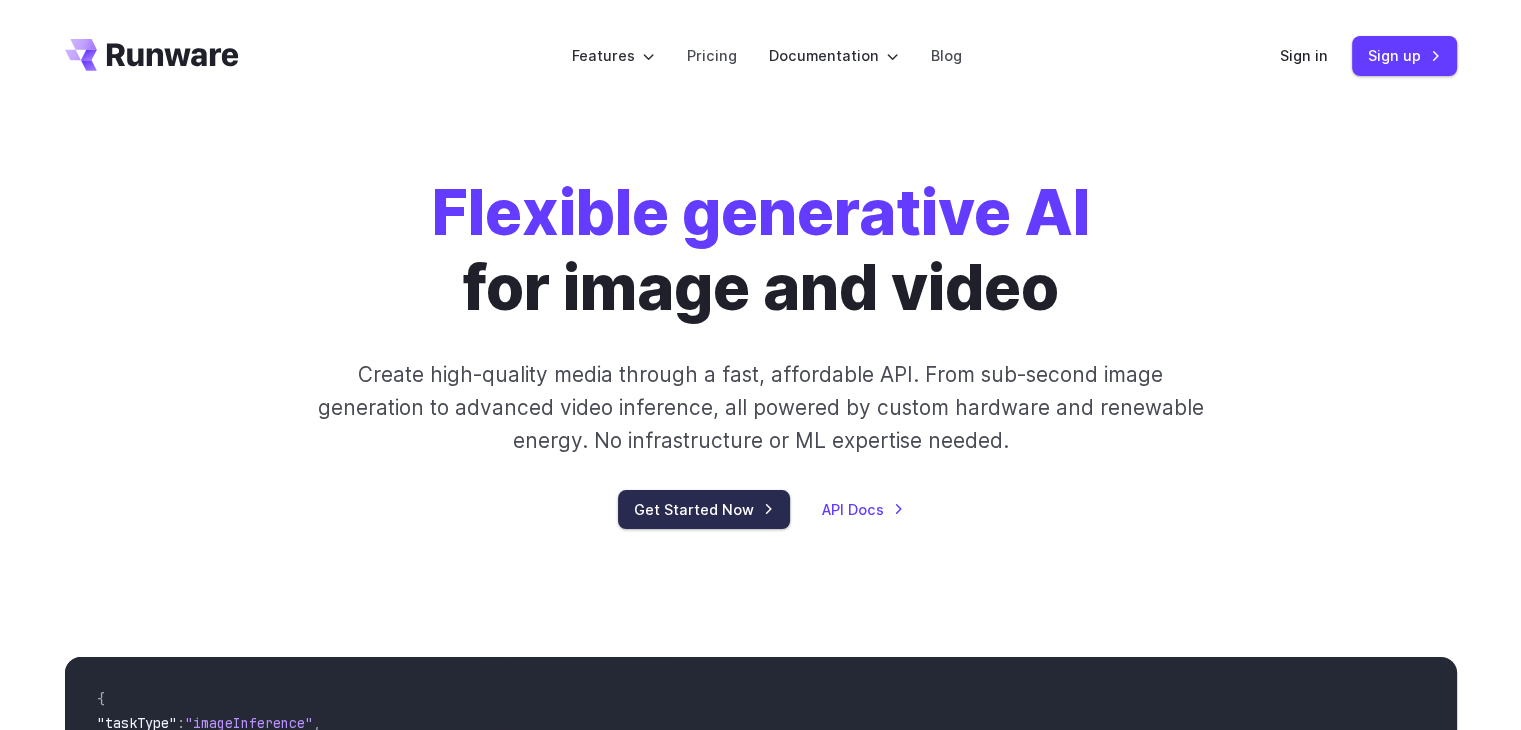 click on "Get Started Now" at bounding box center (704, 509) 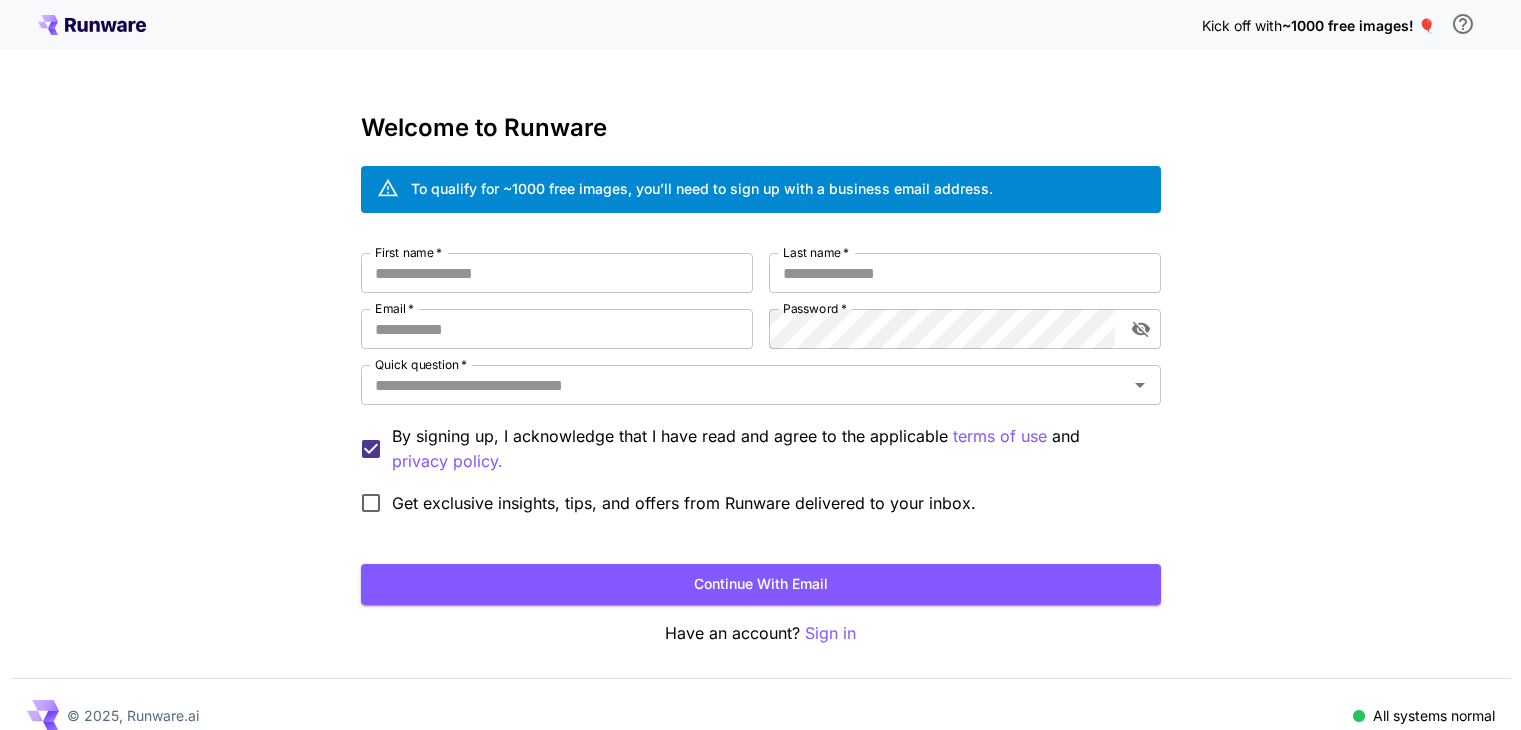 scroll, scrollTop: 0, scrollLeft: 0, axis: both 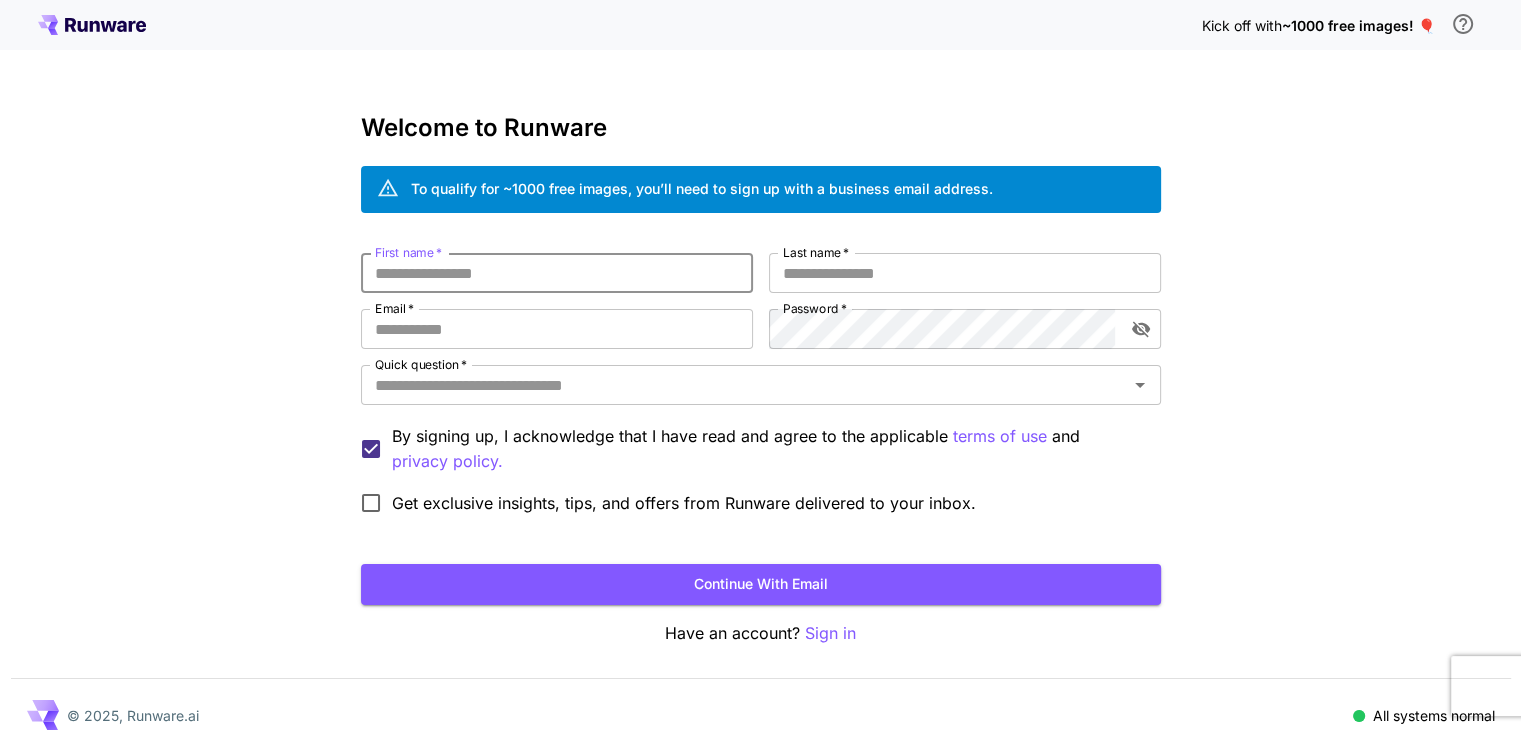 click on "First name   *" at bounding box center (557, 273) 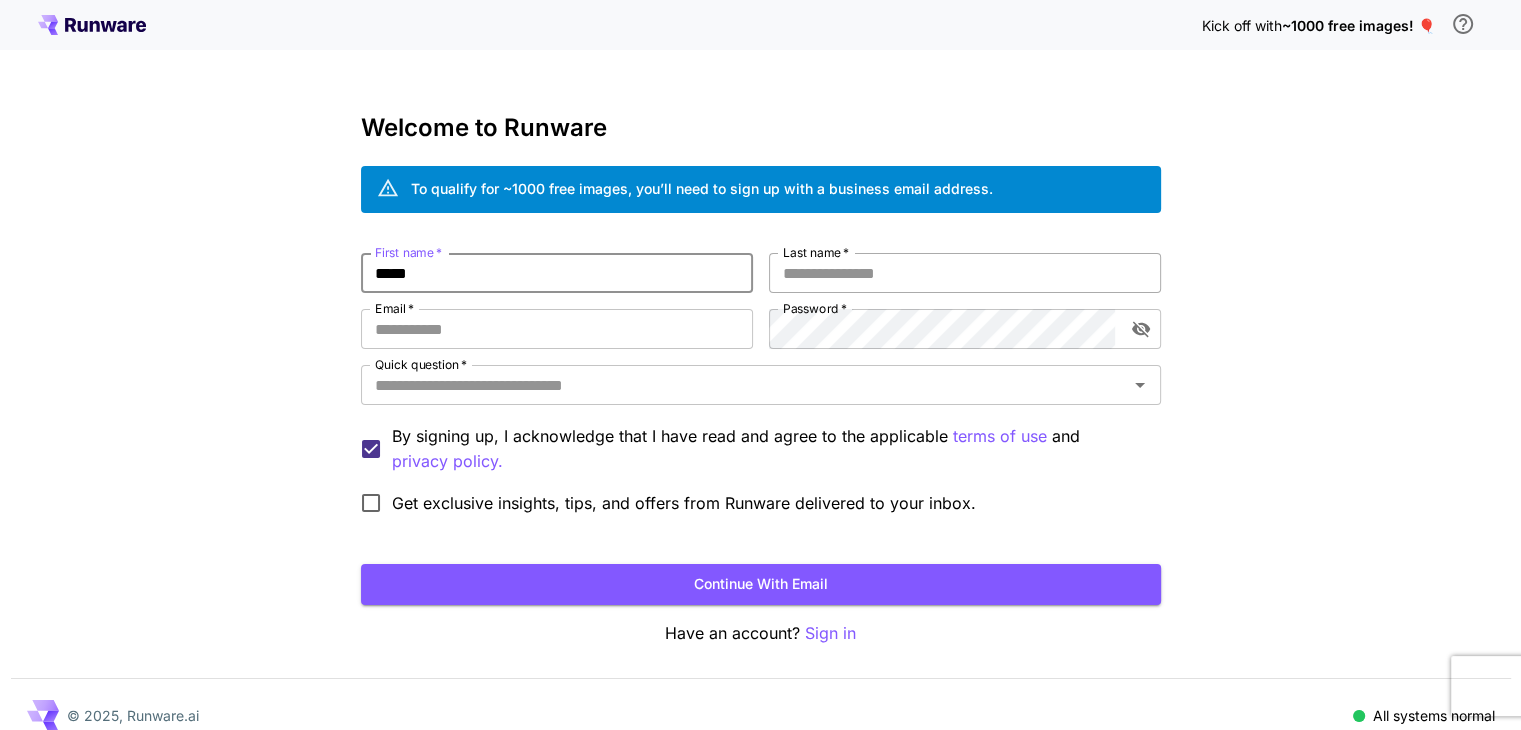type on "*****" 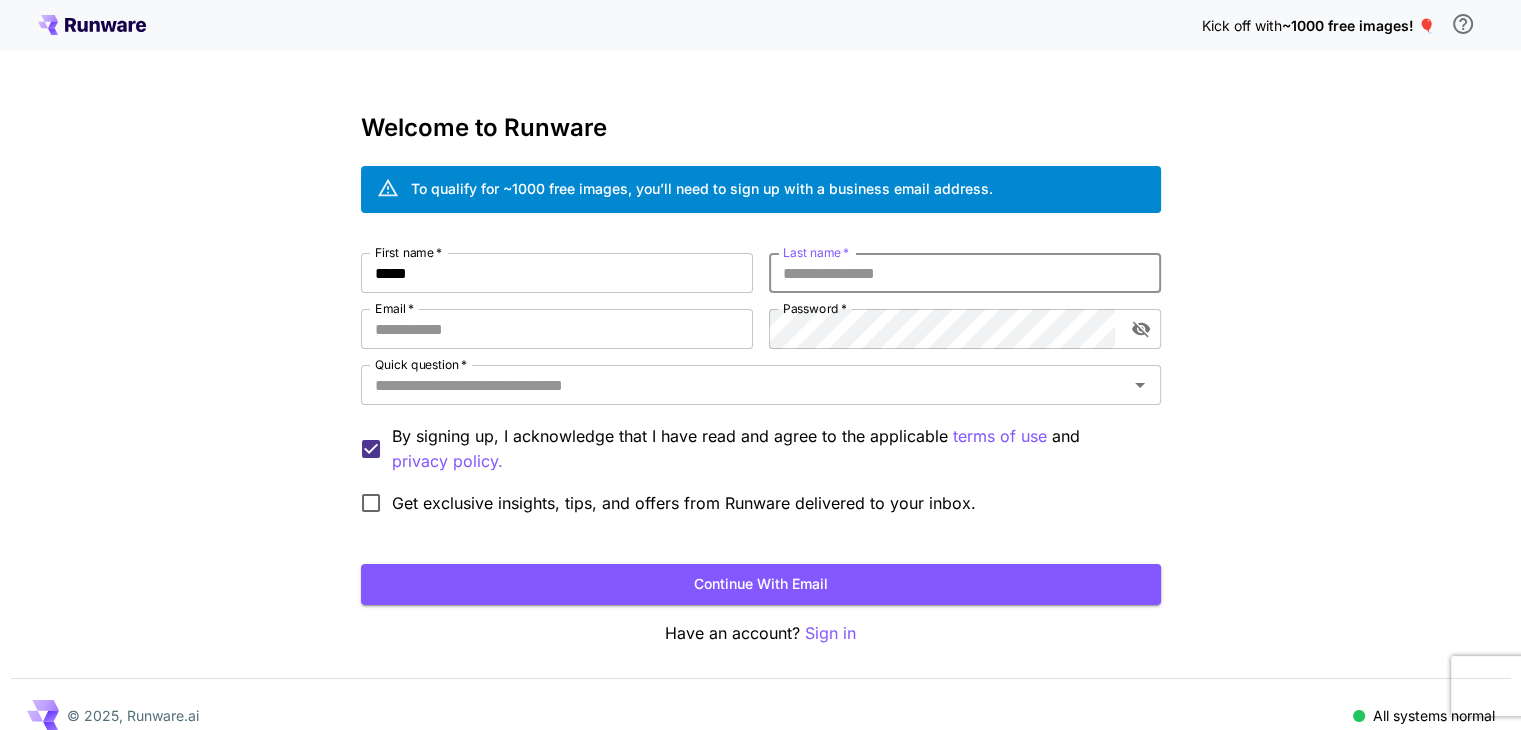 click on "Last name   *" at bounding box center [965, 273] 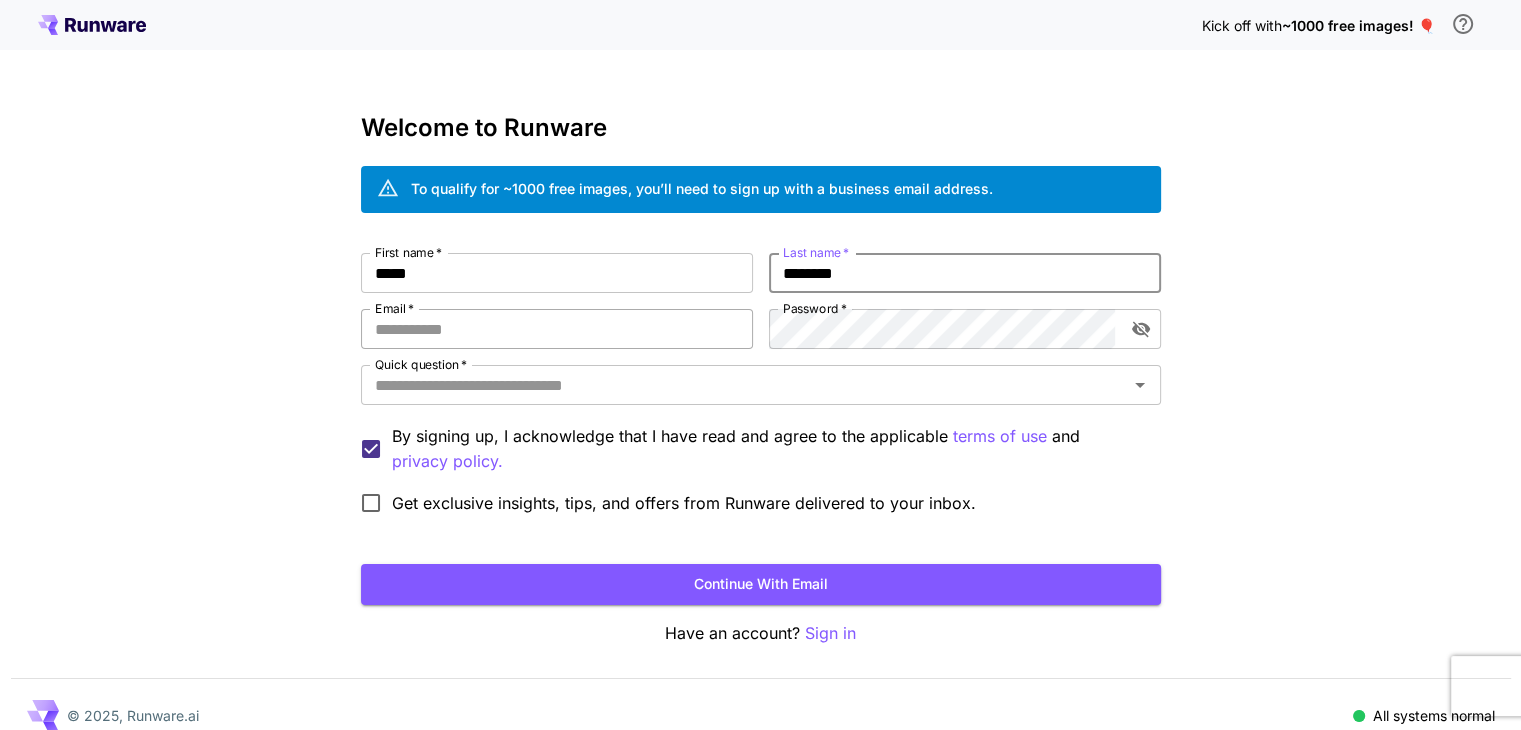 type on "********" 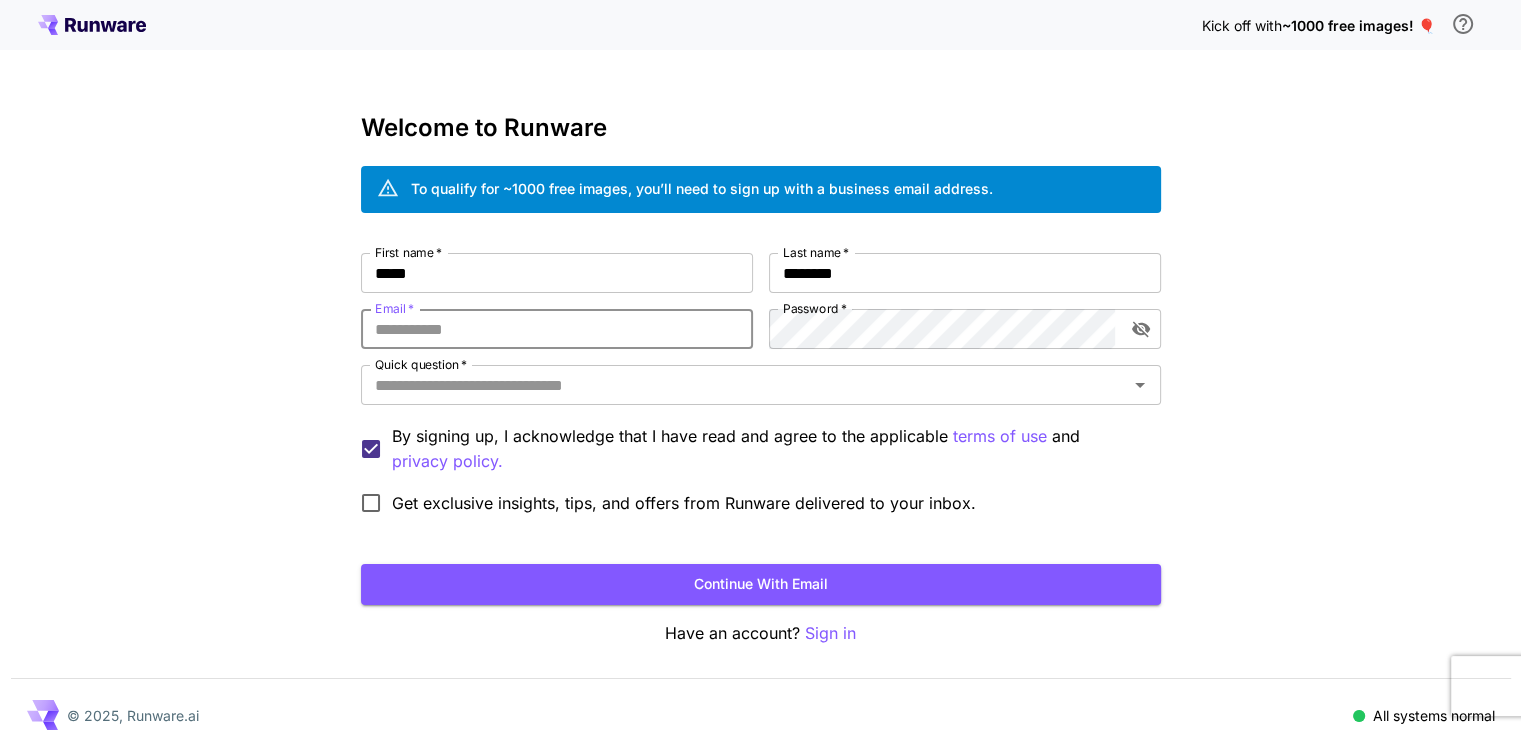 click on "Email   *" at bounding box center (557, 329) 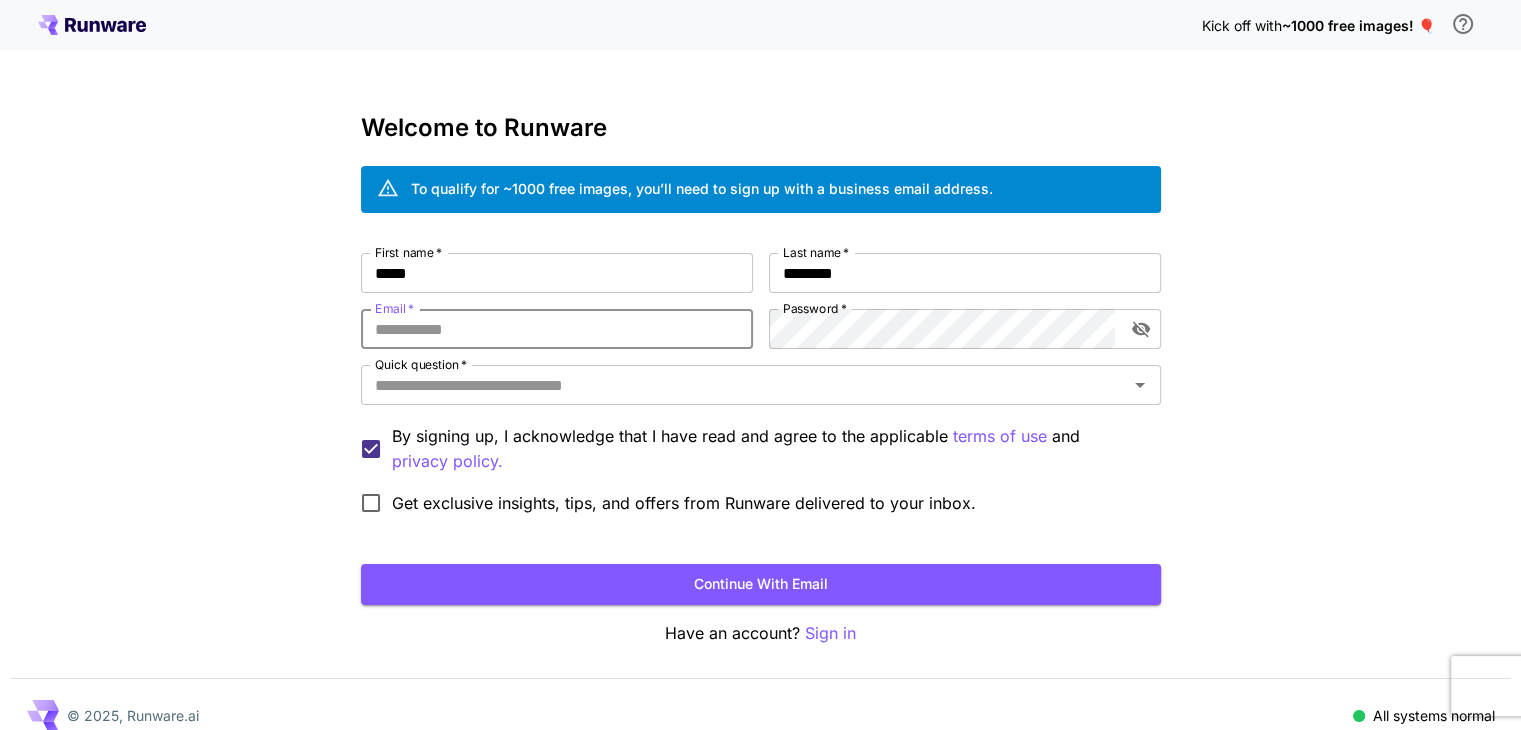 type on "**********" 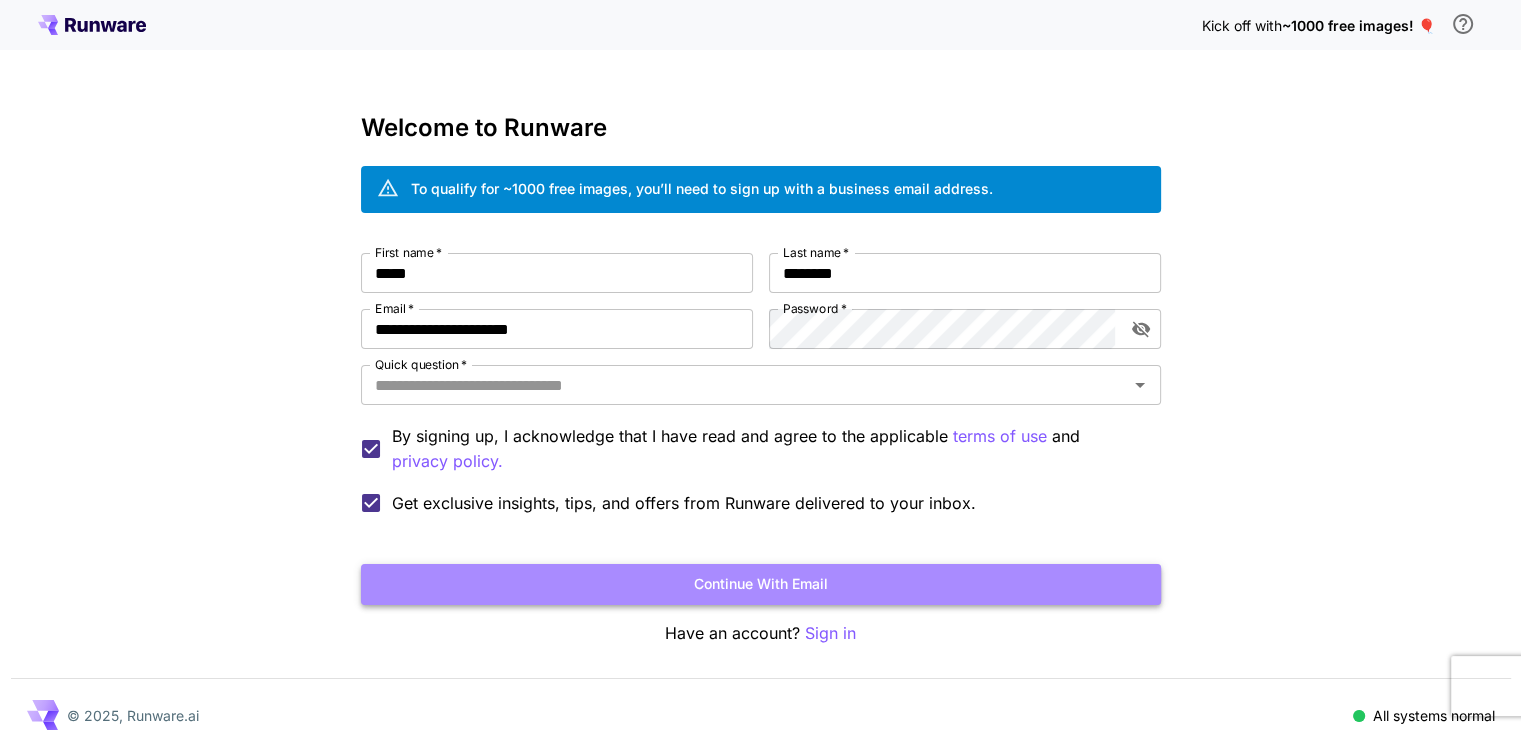 click on "Continue with email" at bounding box center (761, 584) 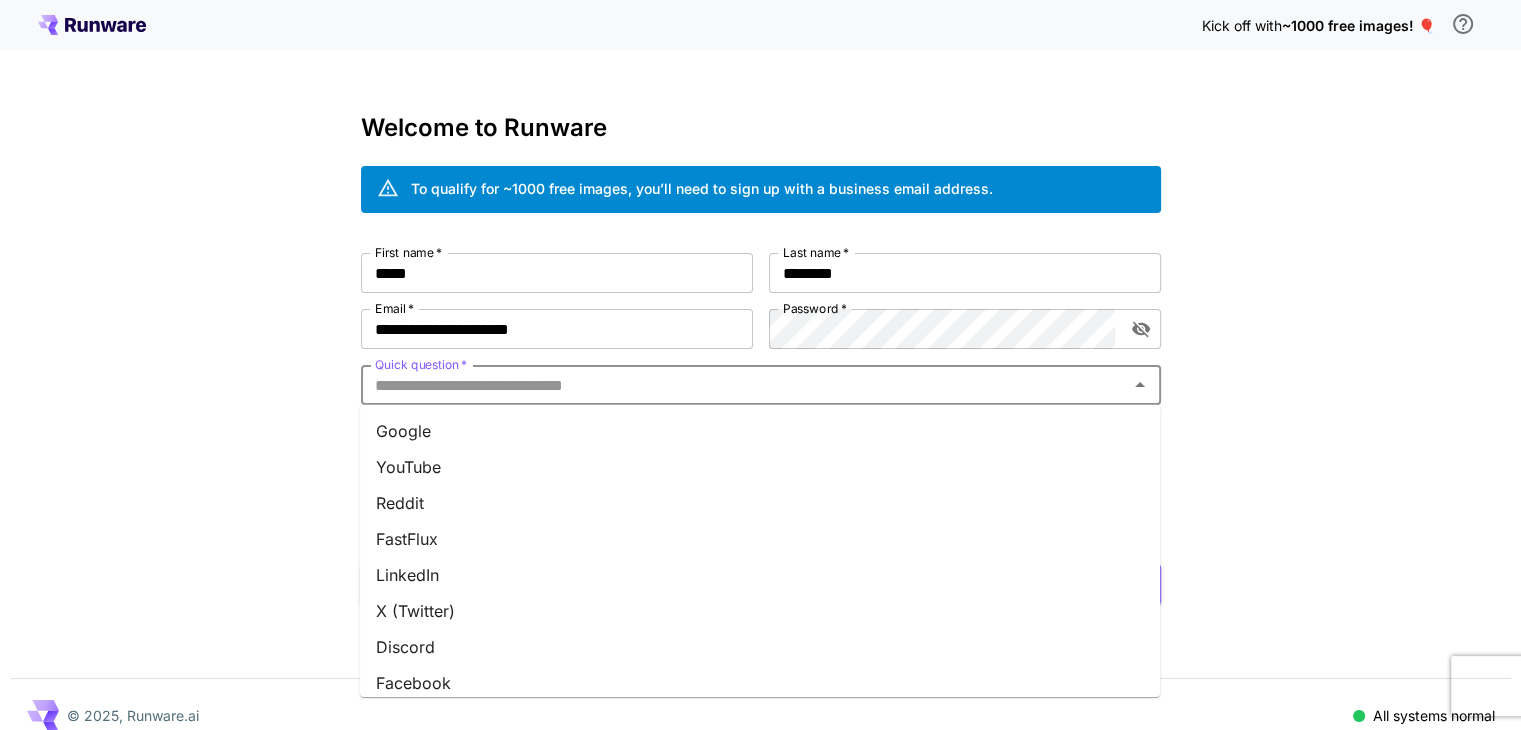 click on "Quick question   *" at bounding box center (744, 385) 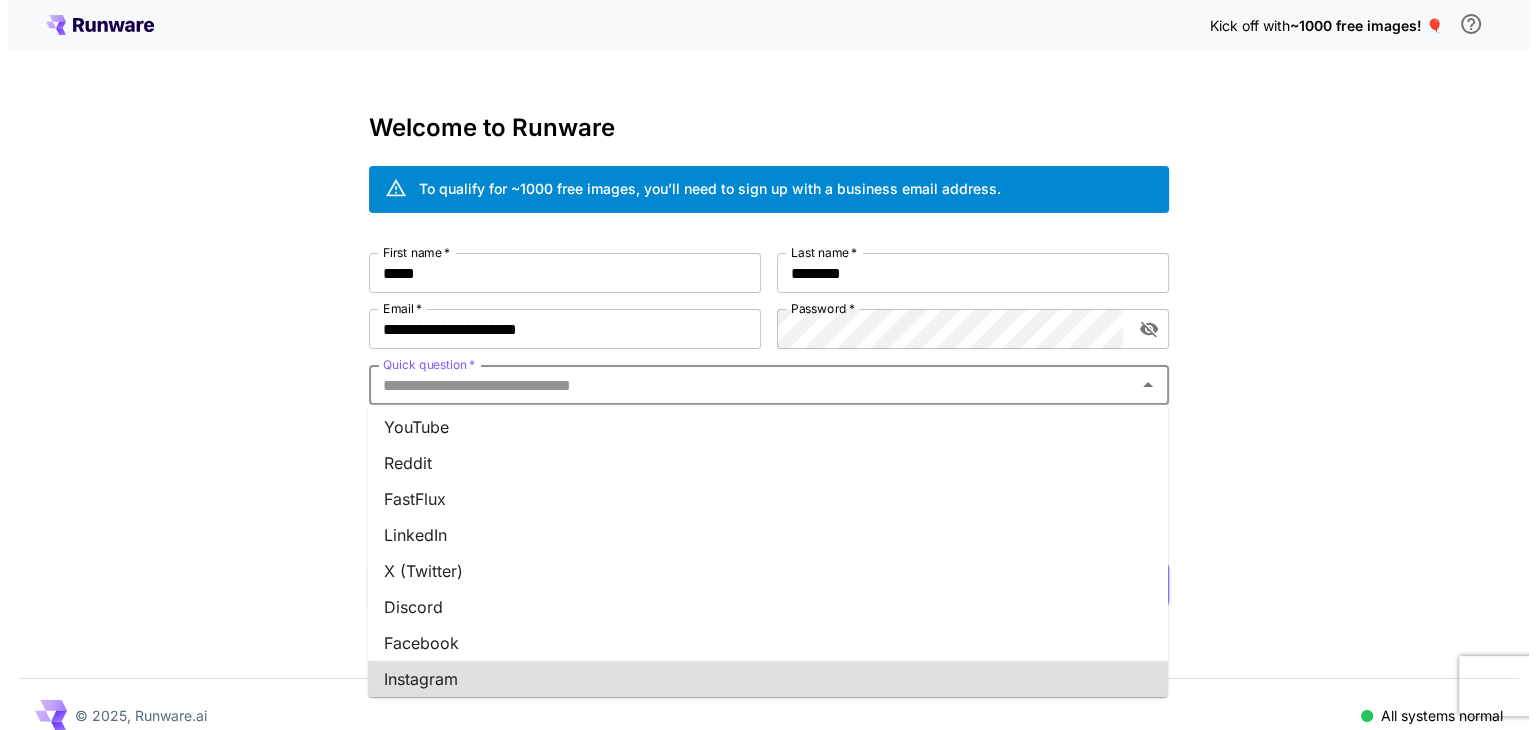 scroll, scrollTop: 76, scrollLeft: 0, axis: vertical 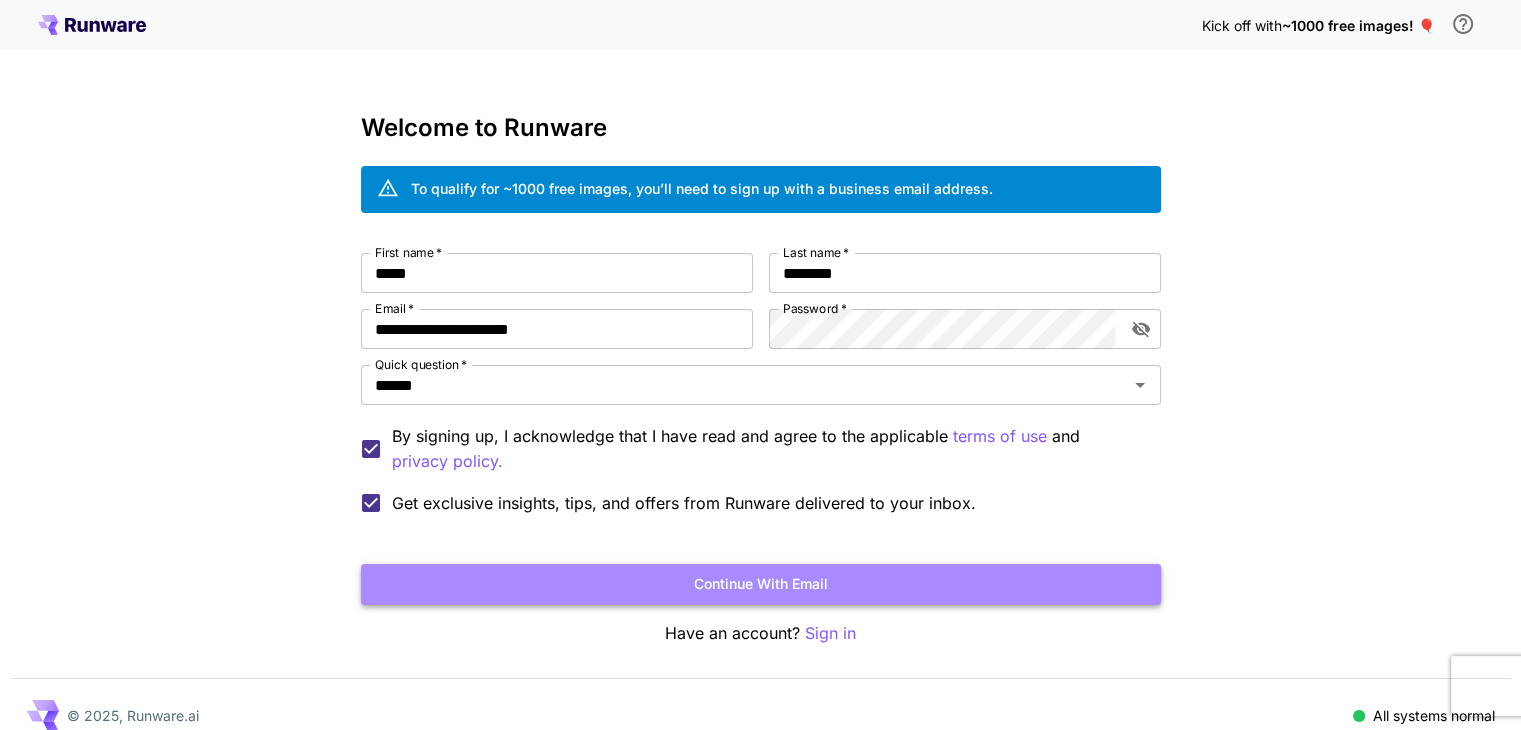 click on "Continue with email" at bounding box center (761, 584) 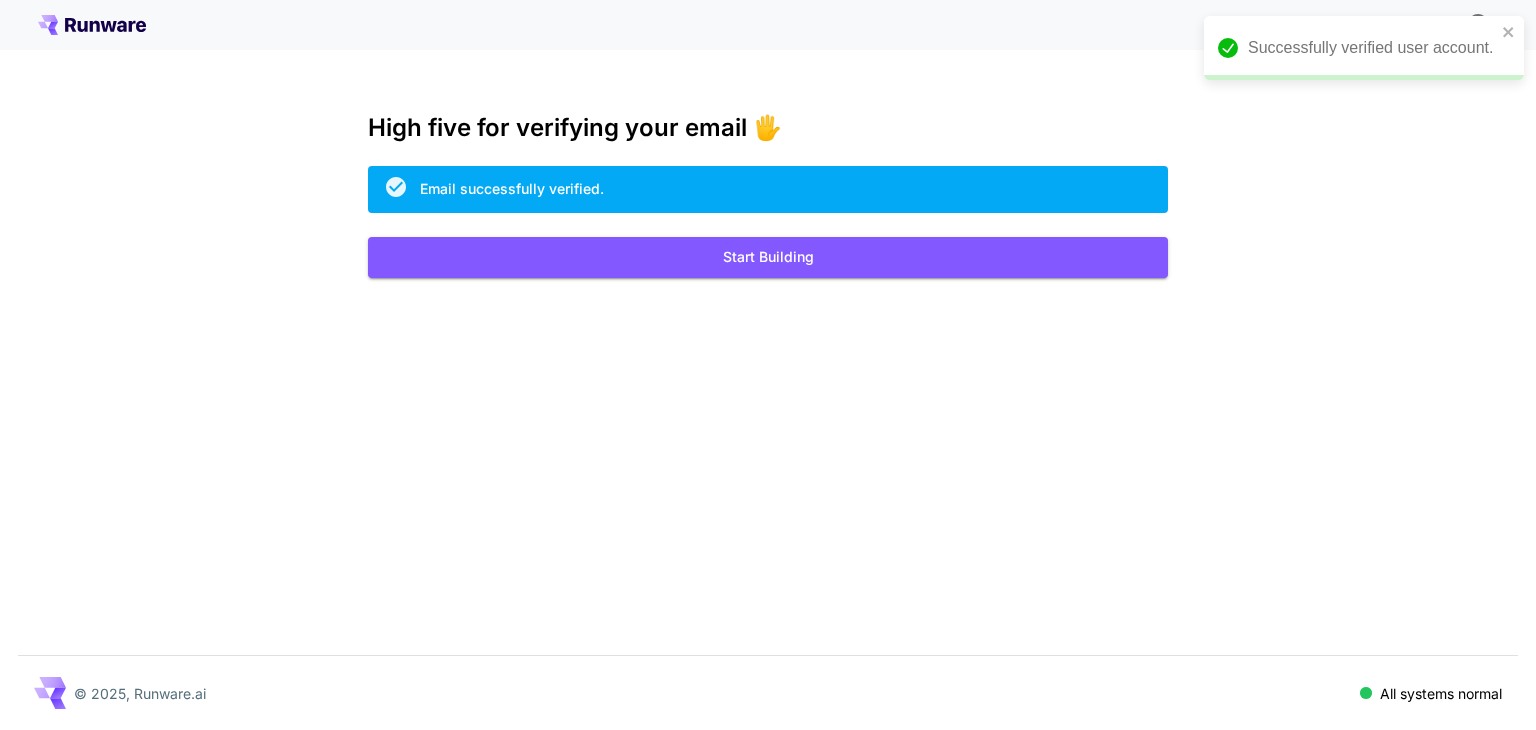 scroll, scrollTop: 0, scrollLeft: 0, axis: both 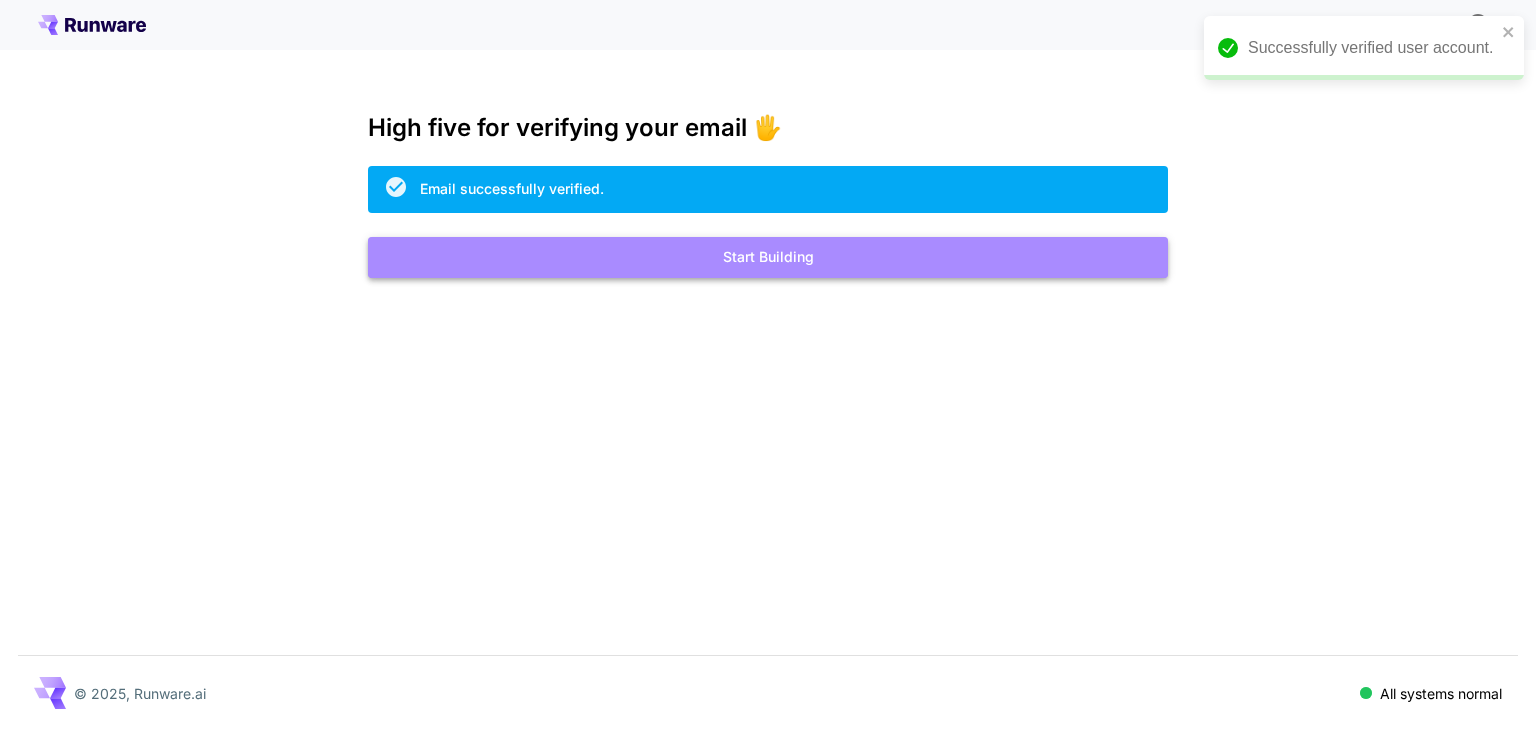 click on "Start Building" at bounding box center (768, 257) 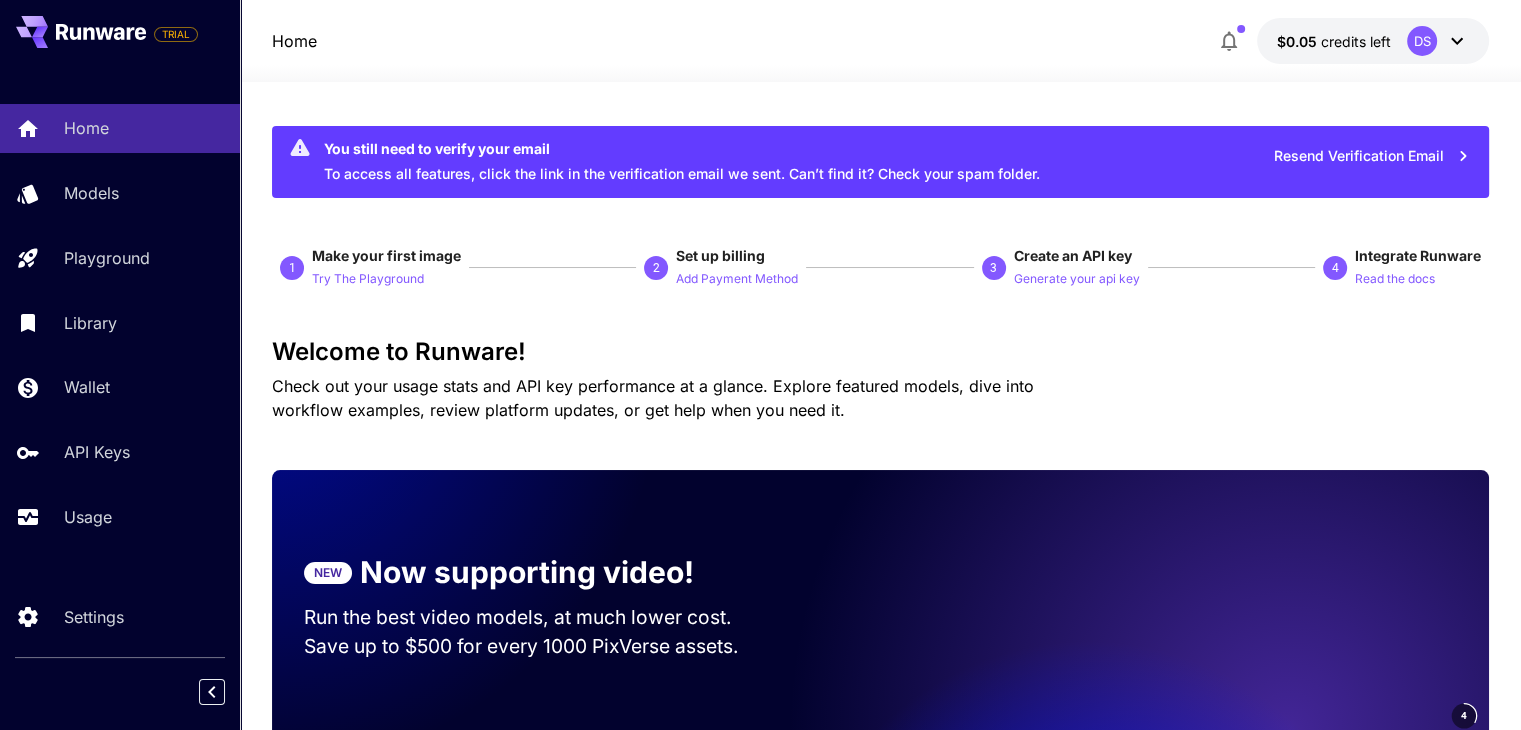 scroll, scrollTop: 0, scrollLeft: 0, axis: both 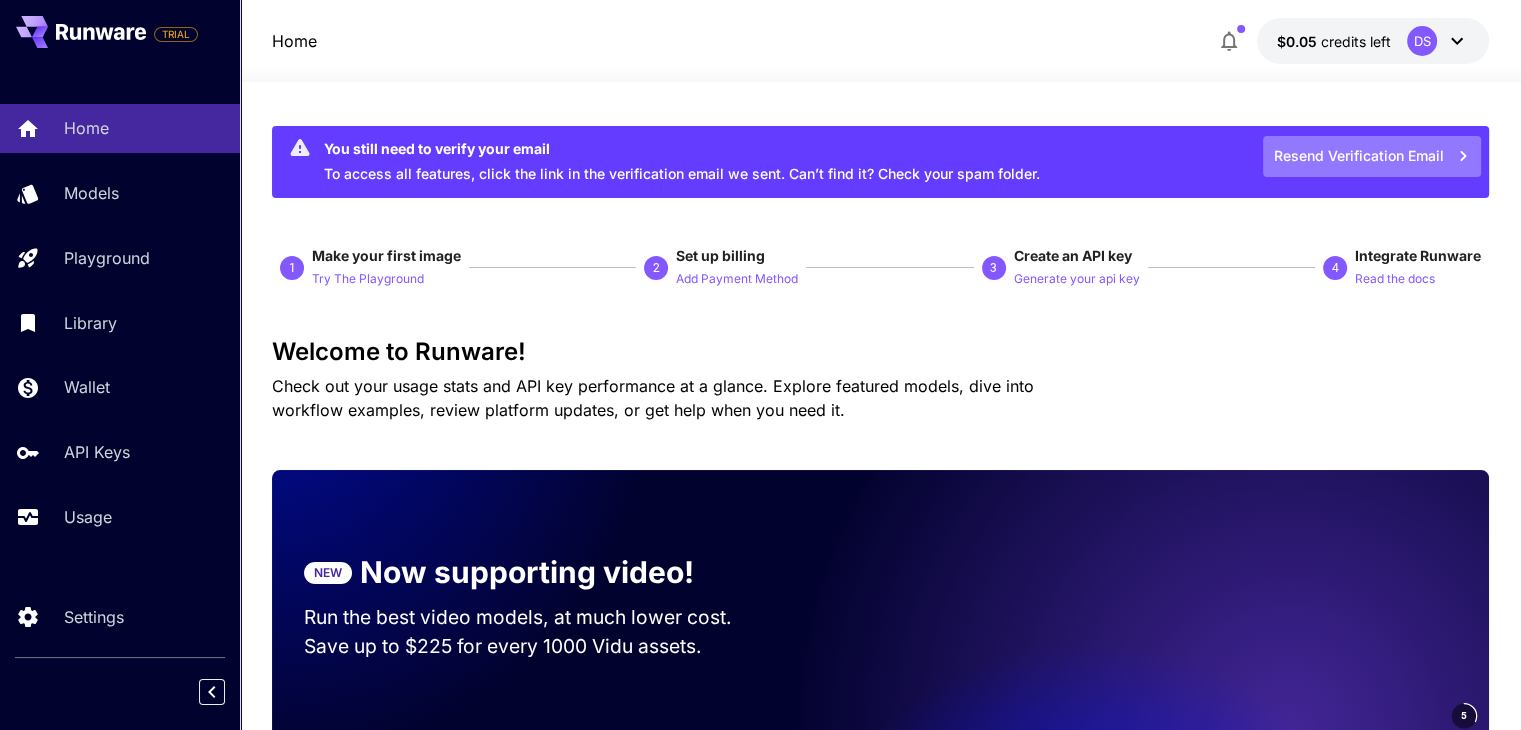 click on "Resend Verification Email" at bounding box center (1372, 156) 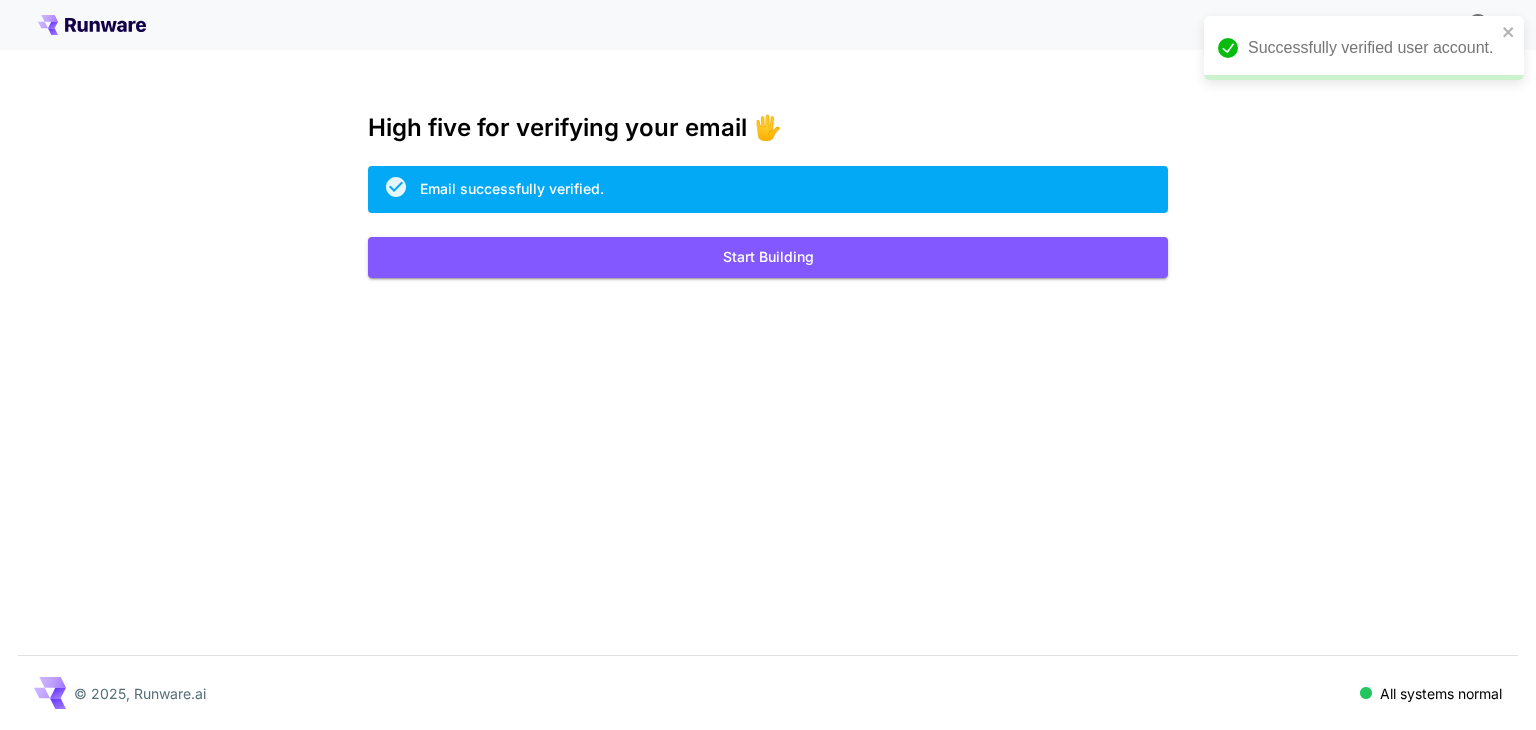 scroll, scrollTop: 0, scrollLeft: 0, axis: both 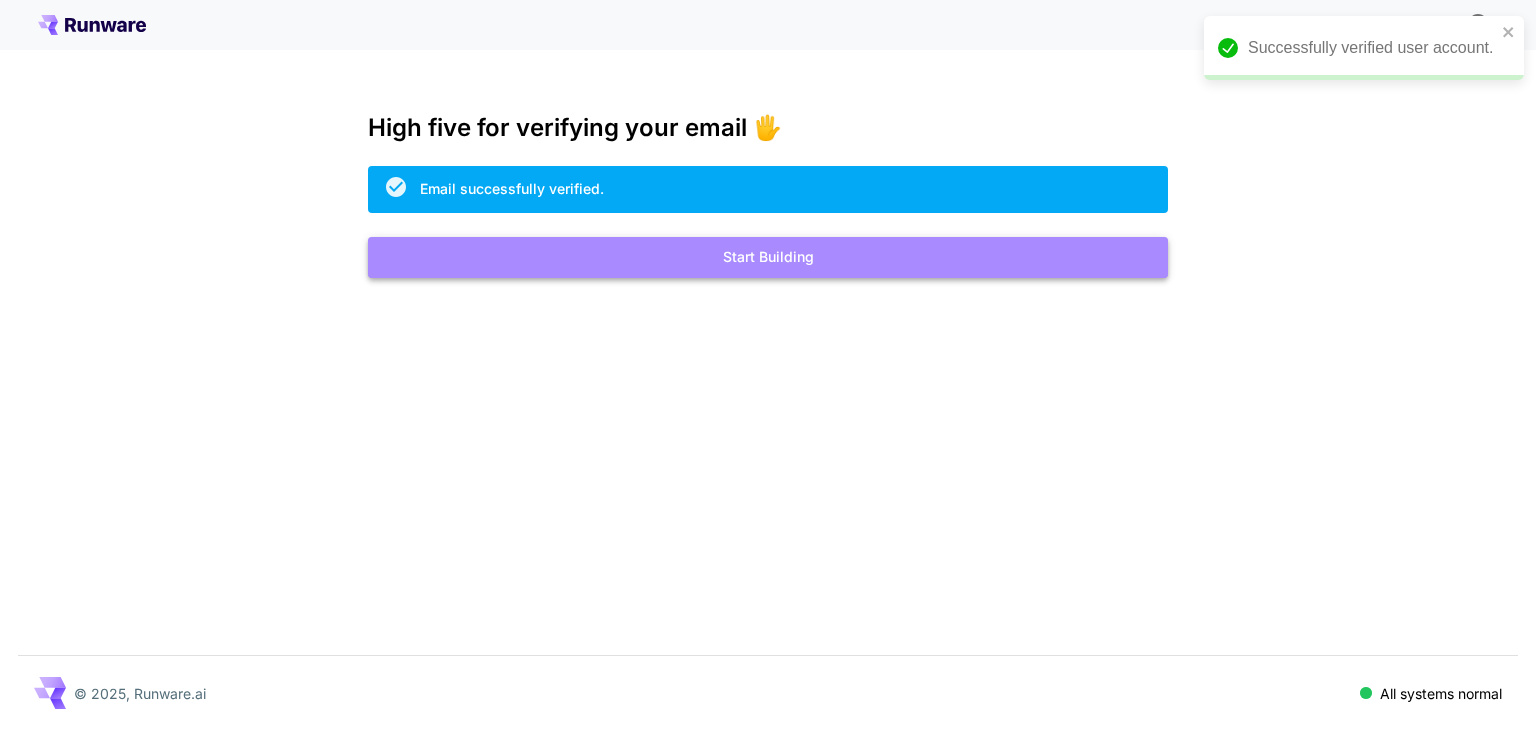 click on "Start Building" at bounding box center (768, 257) 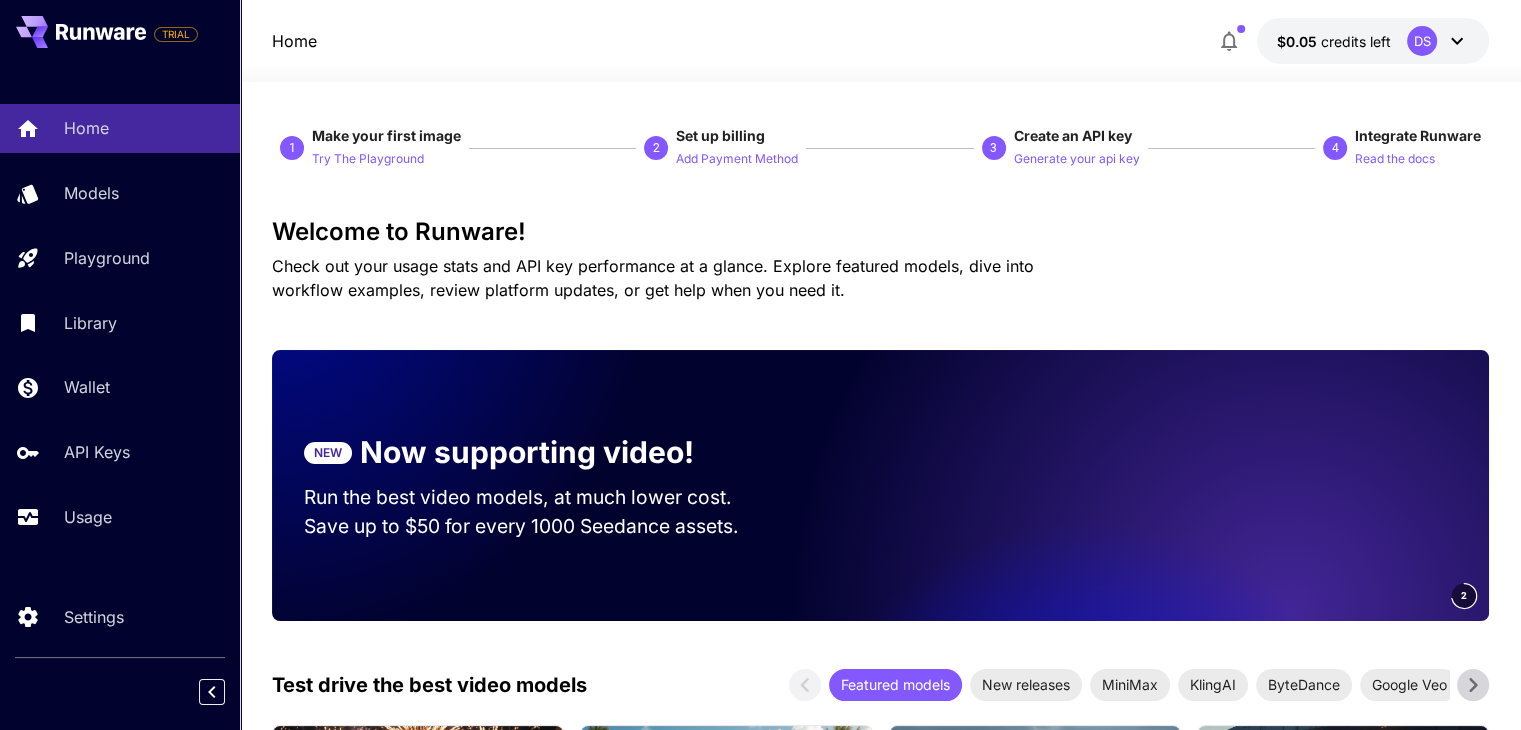 click on "Check out your usage stats and API key performance at a glance. Explore featured models, dive into workflow examples, review platform updates, or get help when you need it." at bounding box center [653, 278] 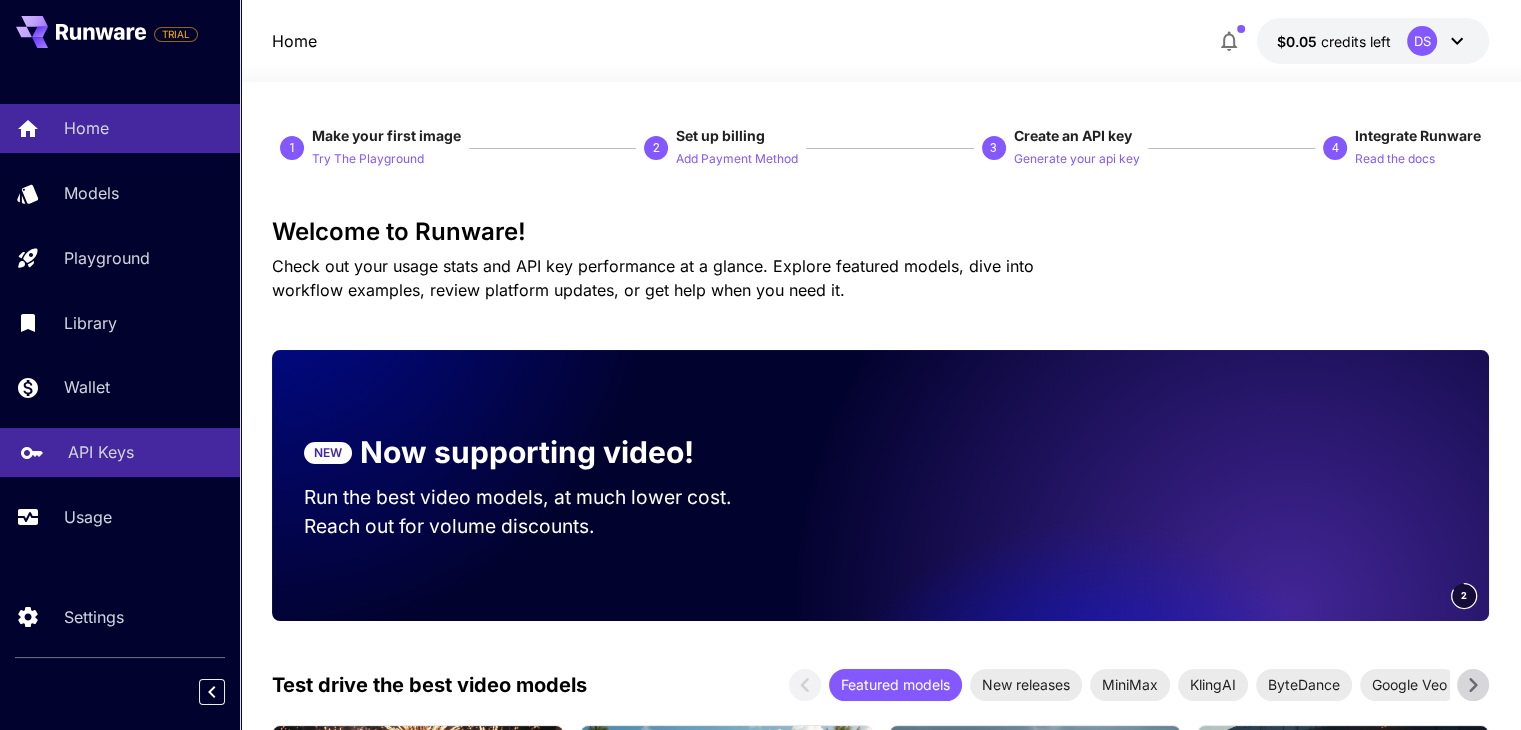 click on "API Keys" at bounding box center [101, 452] 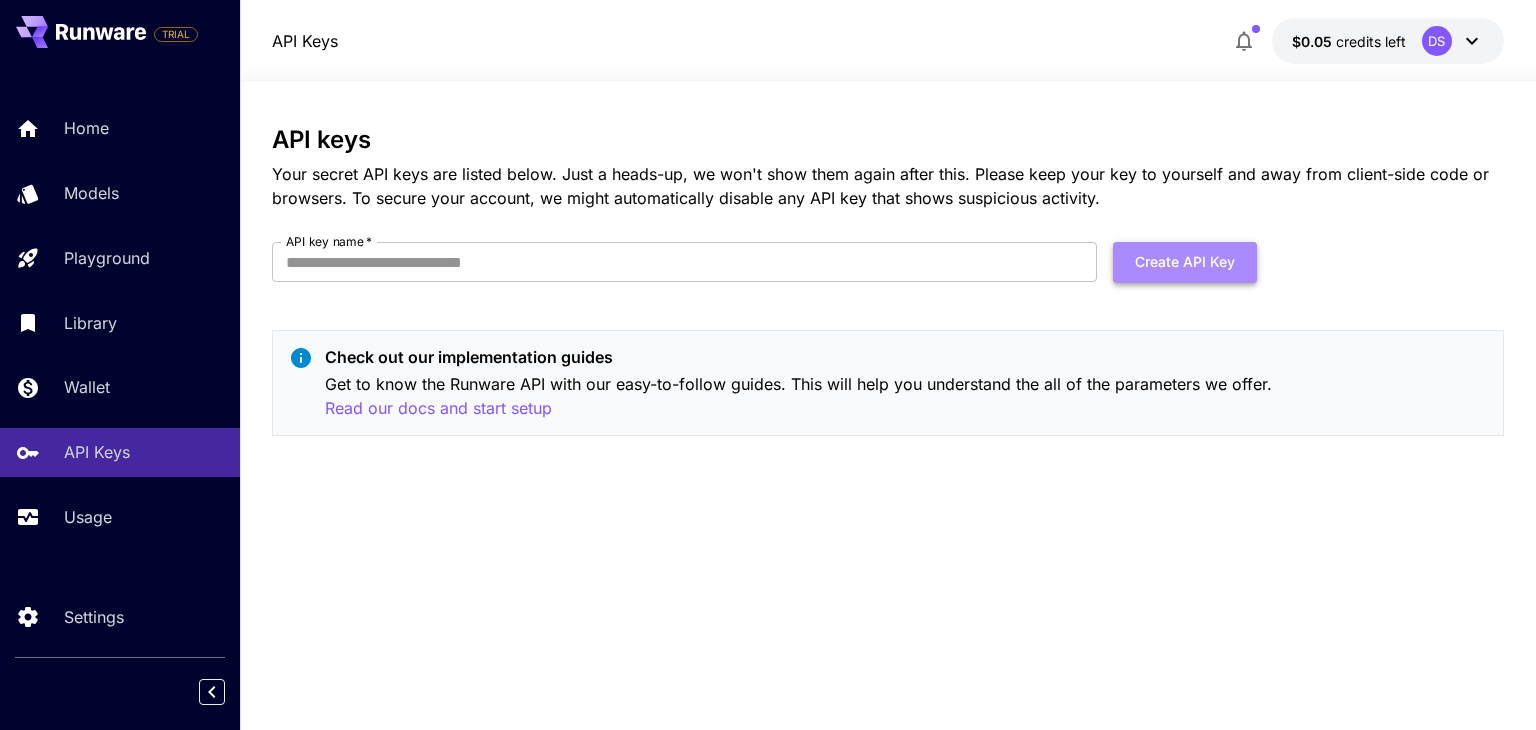 click on "Create API Key" at bounding box center [1185, 262] 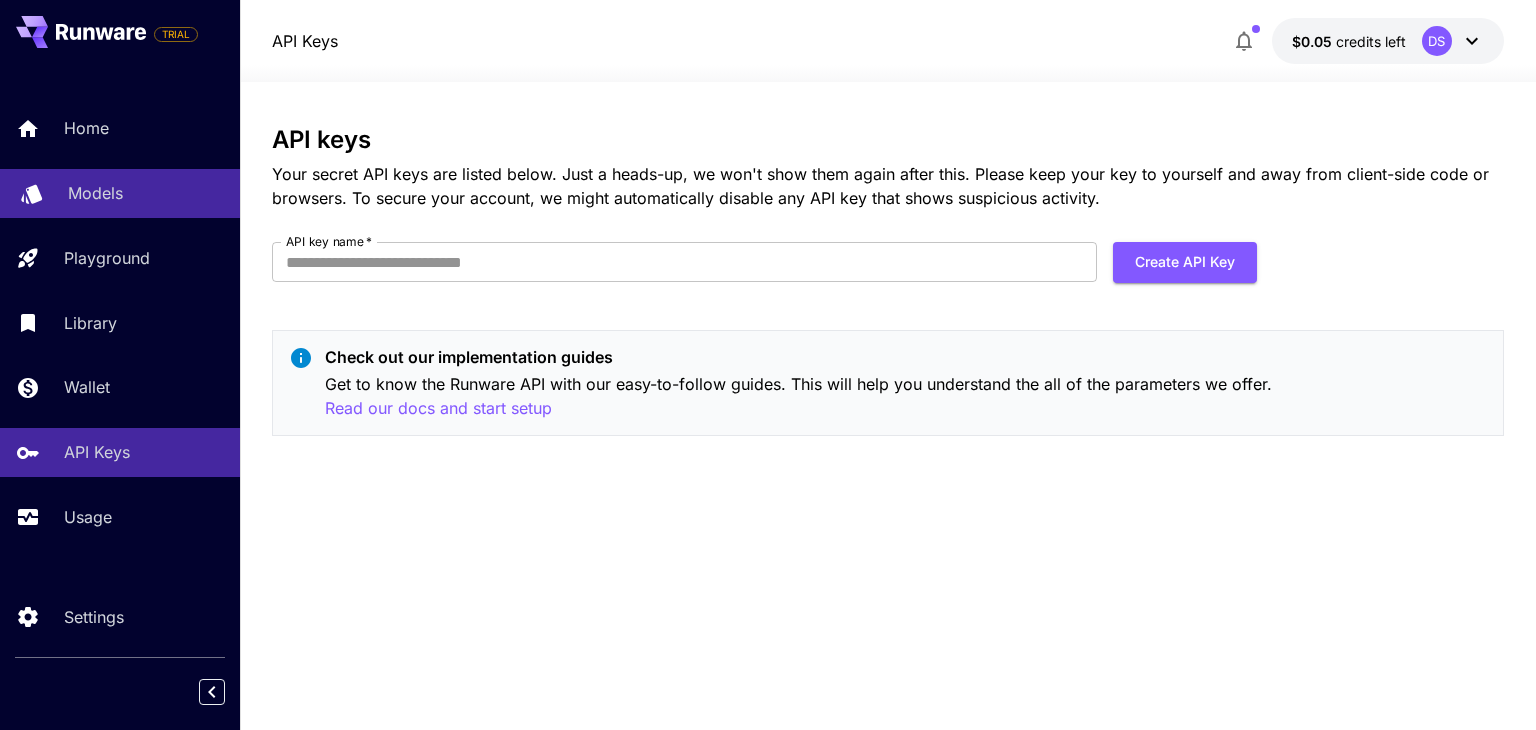 click on "Models" at bounding box center (146, 193) 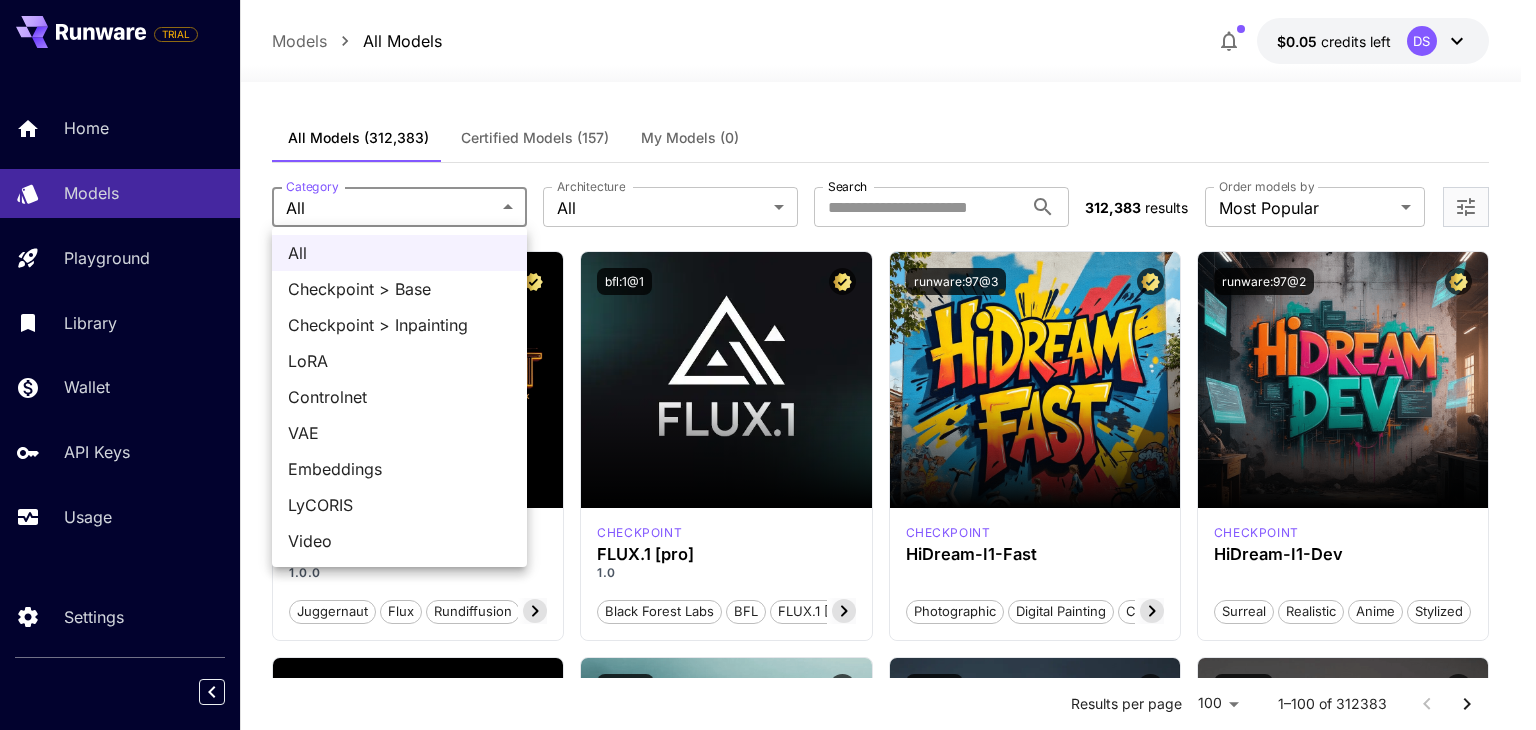 click on "**********" at bounding box center (768, 9553) 